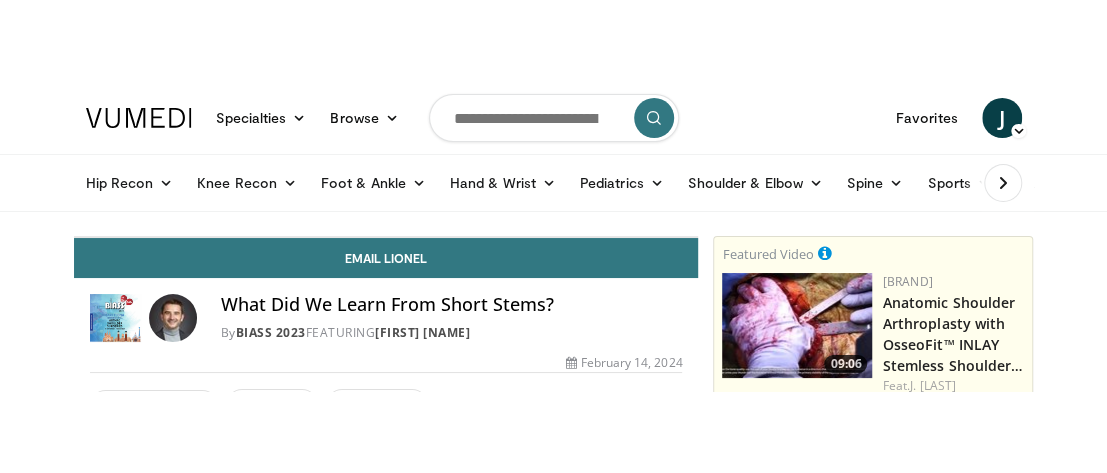 scroll, scrollTop: 0, scrollLeft: 0, axis: both 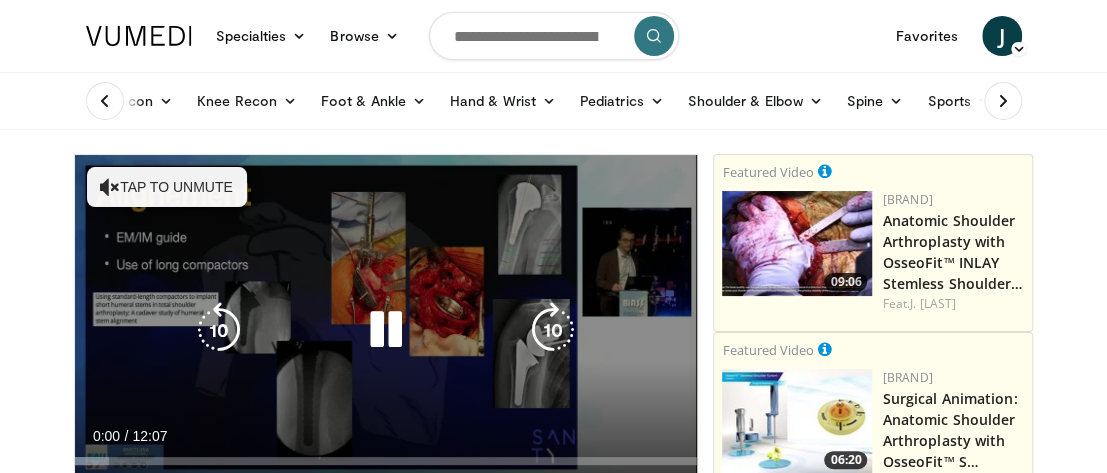 click on "Tap to unmute" at bounding box center [167, 187] 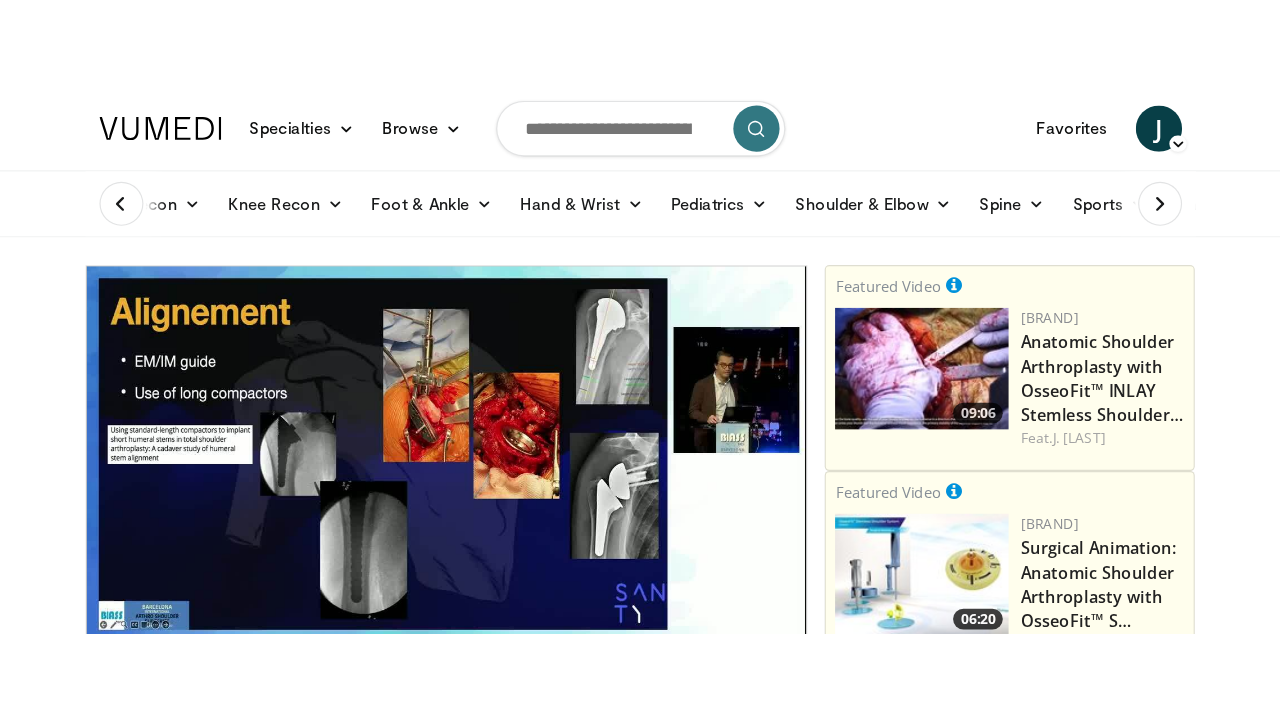 scroll, scrollTop: 62, scrollLeft: 0, axis: vertical 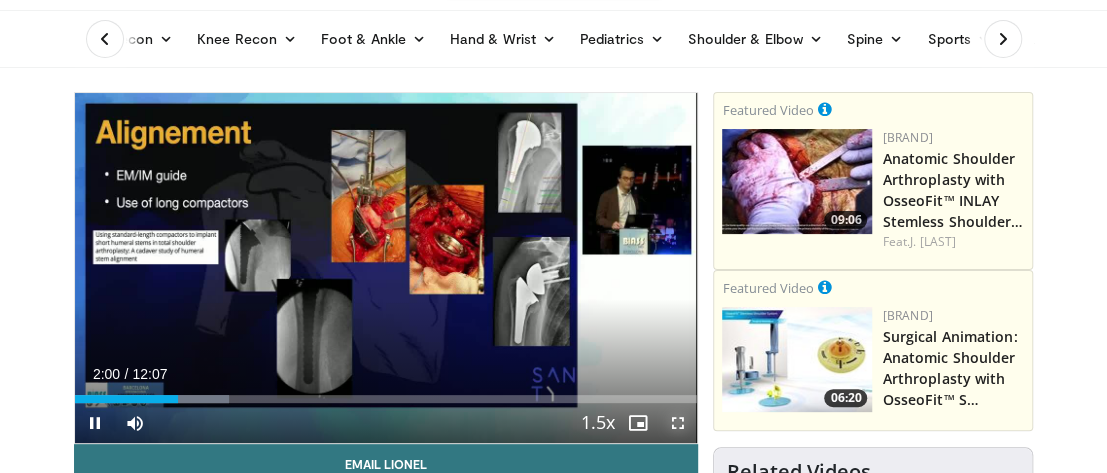 click at bounding box center [677, 423] 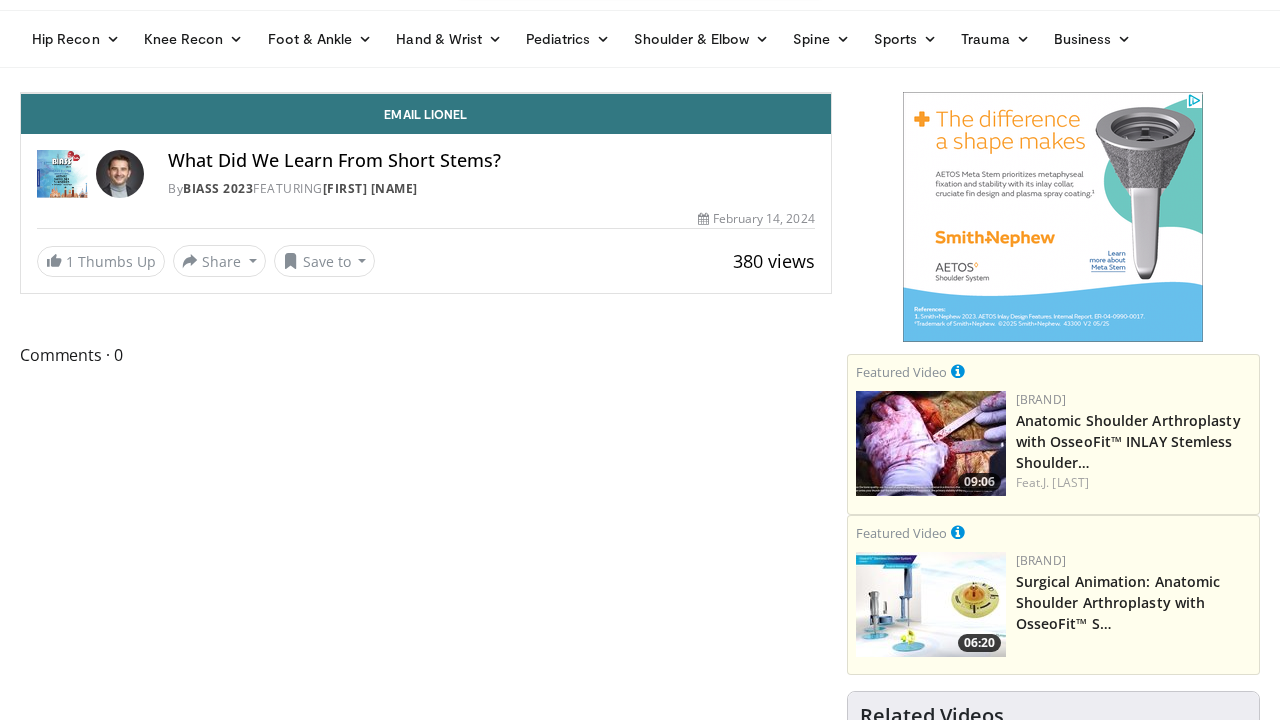 scroll, scrollTop: 0, scrollLeft: 0, axis: both 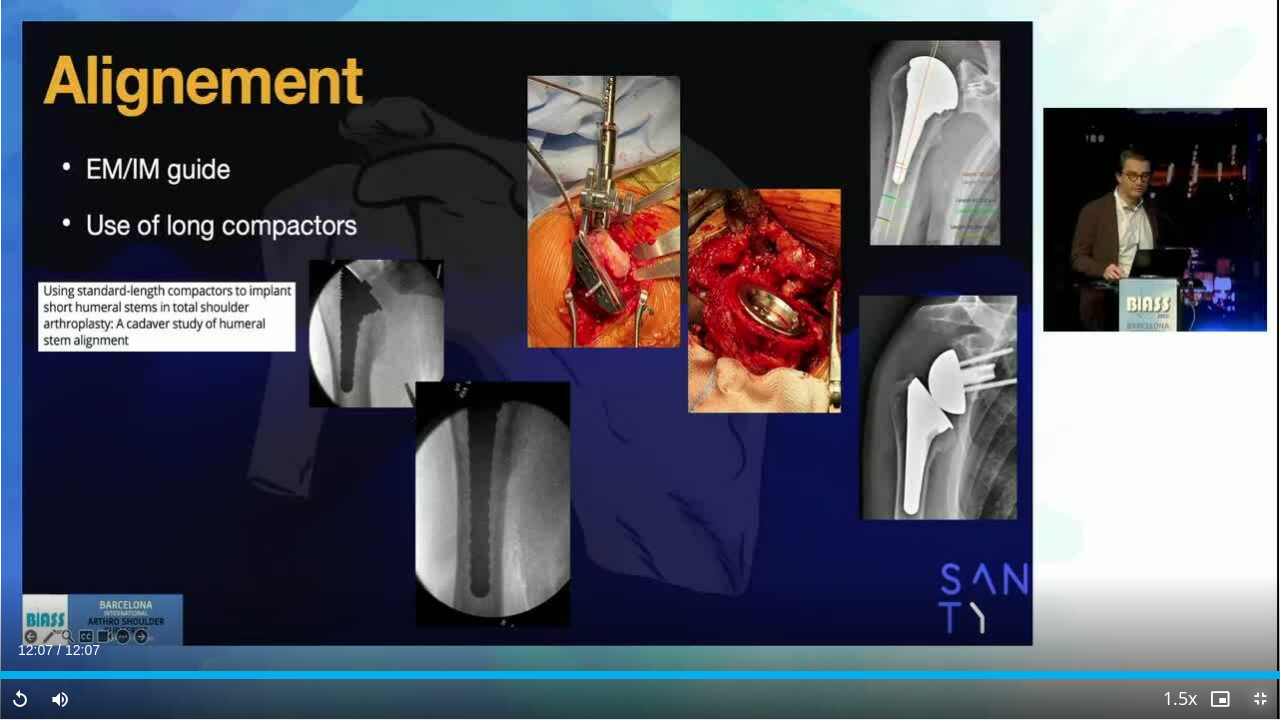 click at bounding box center [1260, 699] 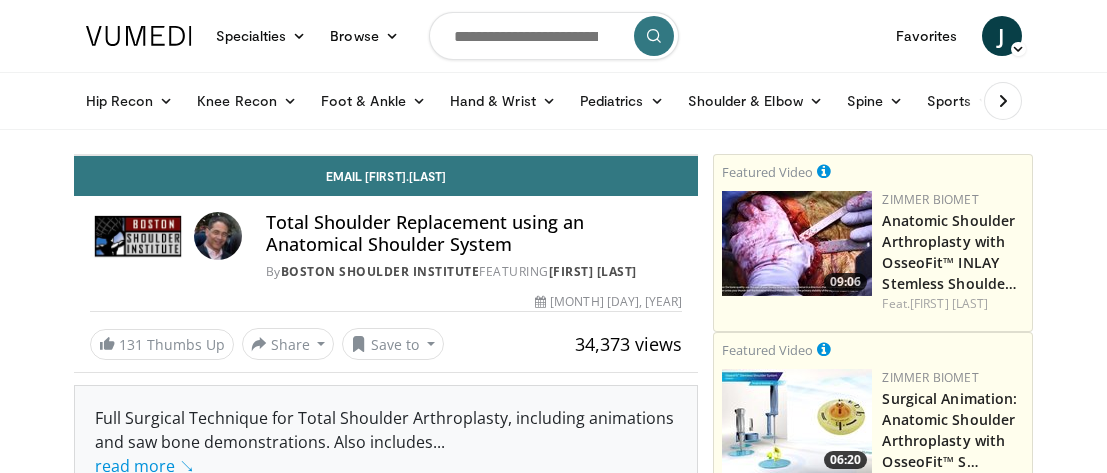 scroll, scrollTop: 0, scrollLeft: 0, axis: both 